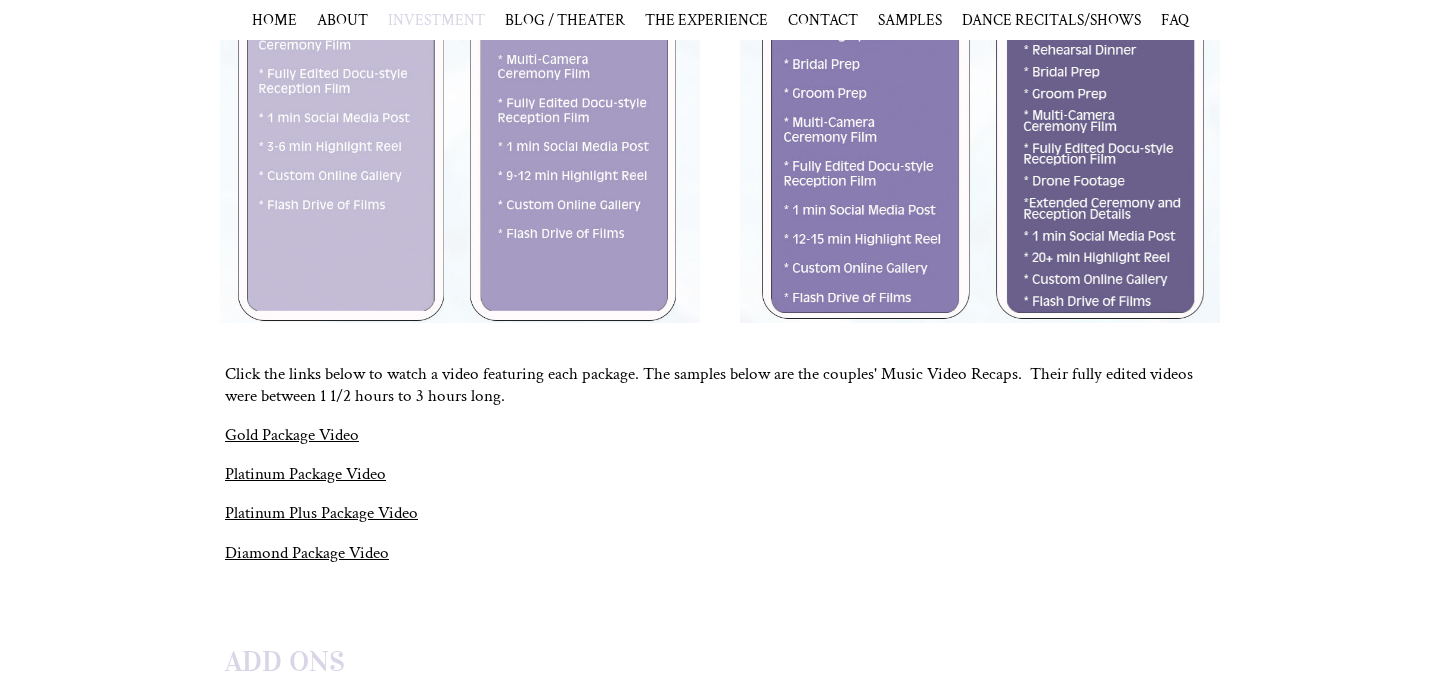 scroll, scrollTop: 1037, scrollLeft: 0, axis: vertical 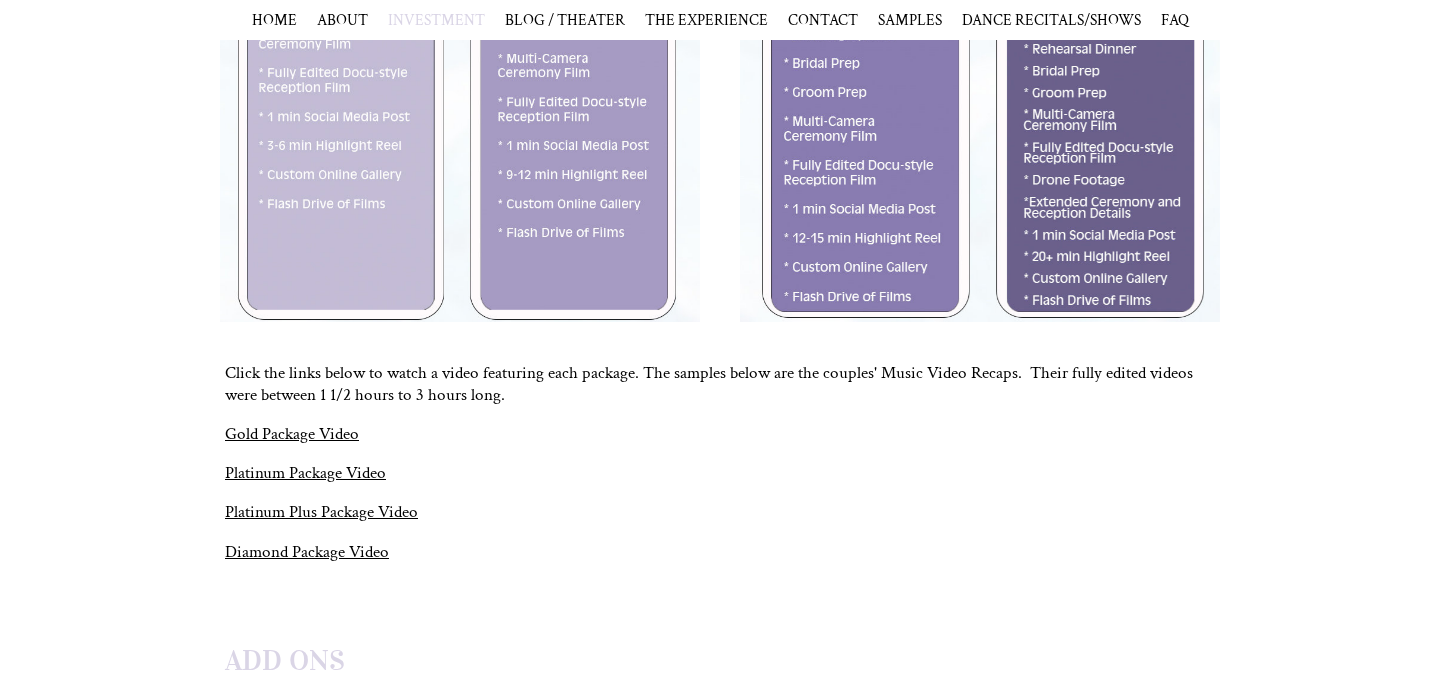 click on "Platinum Plus Package Video" at bounding box center (321, 512) 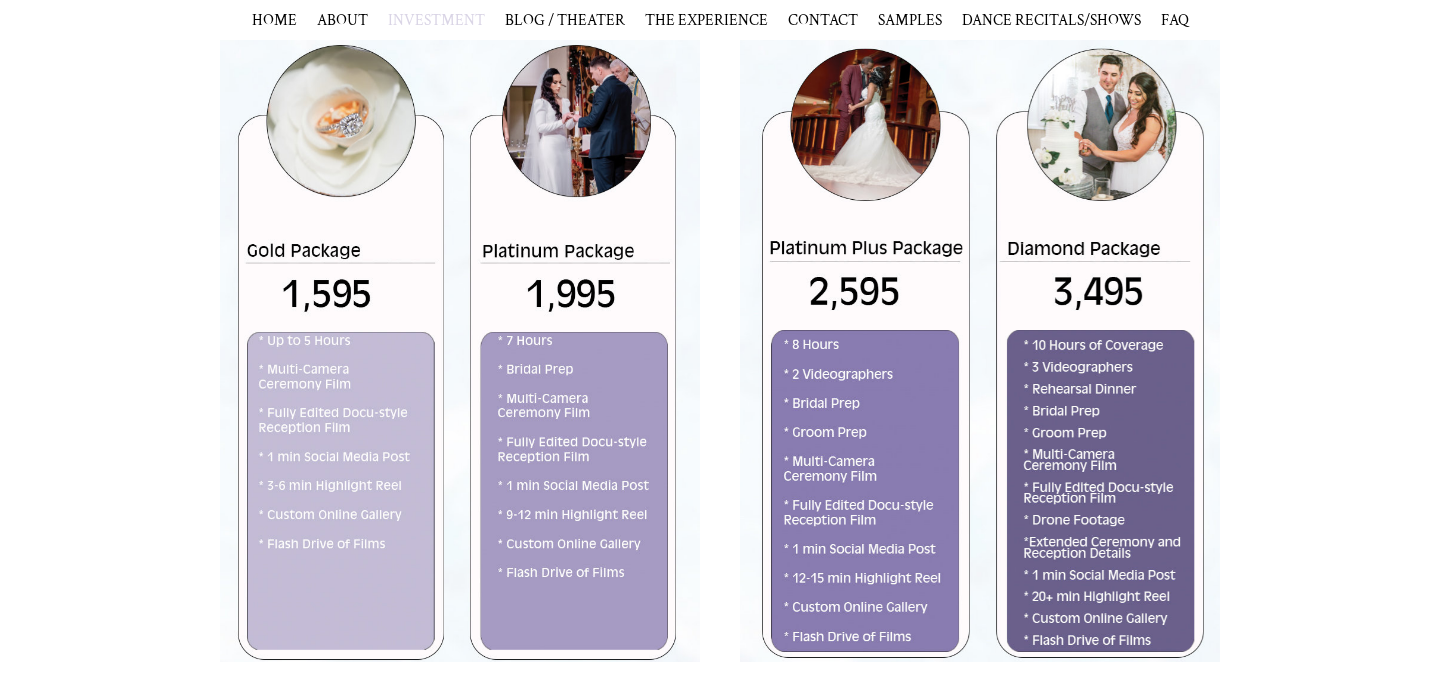 scroll, scrollTop: 0, scrollLeft: 0, axis: both 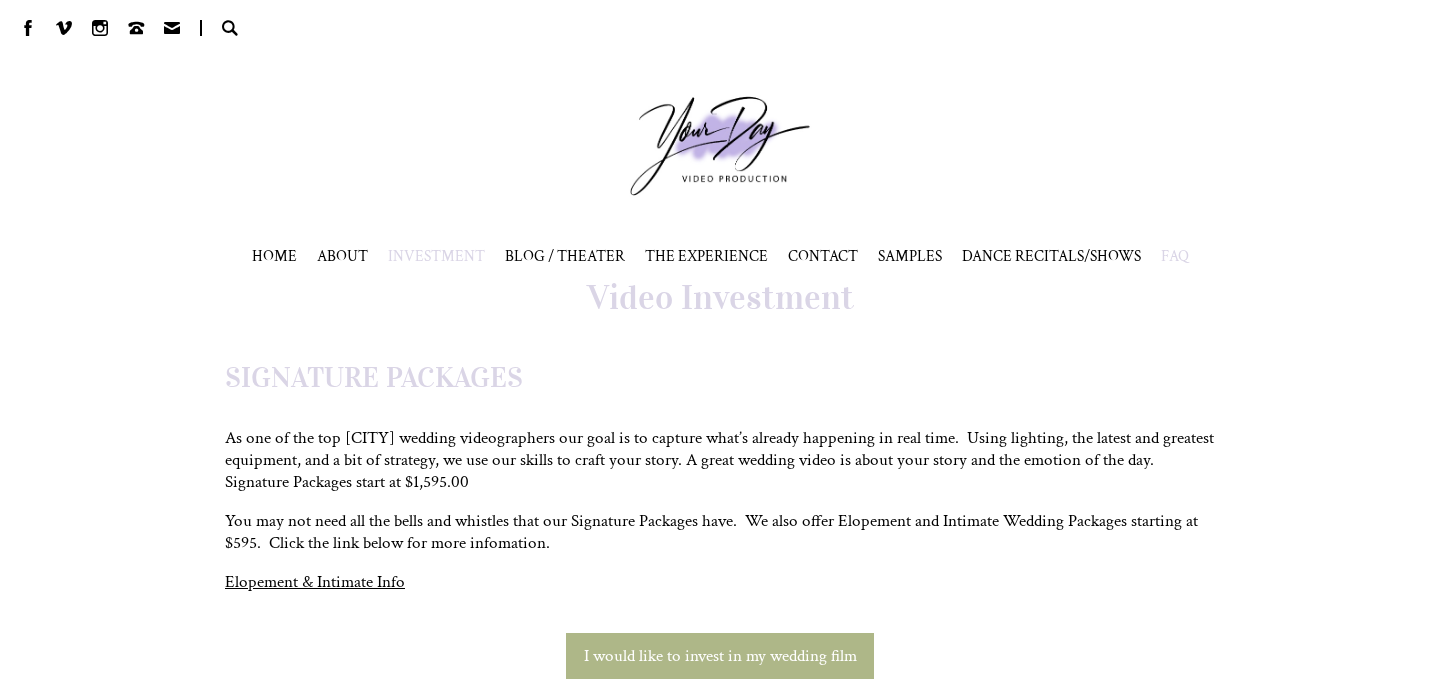 click on "FAQ" at bounding box center (1175, 256) 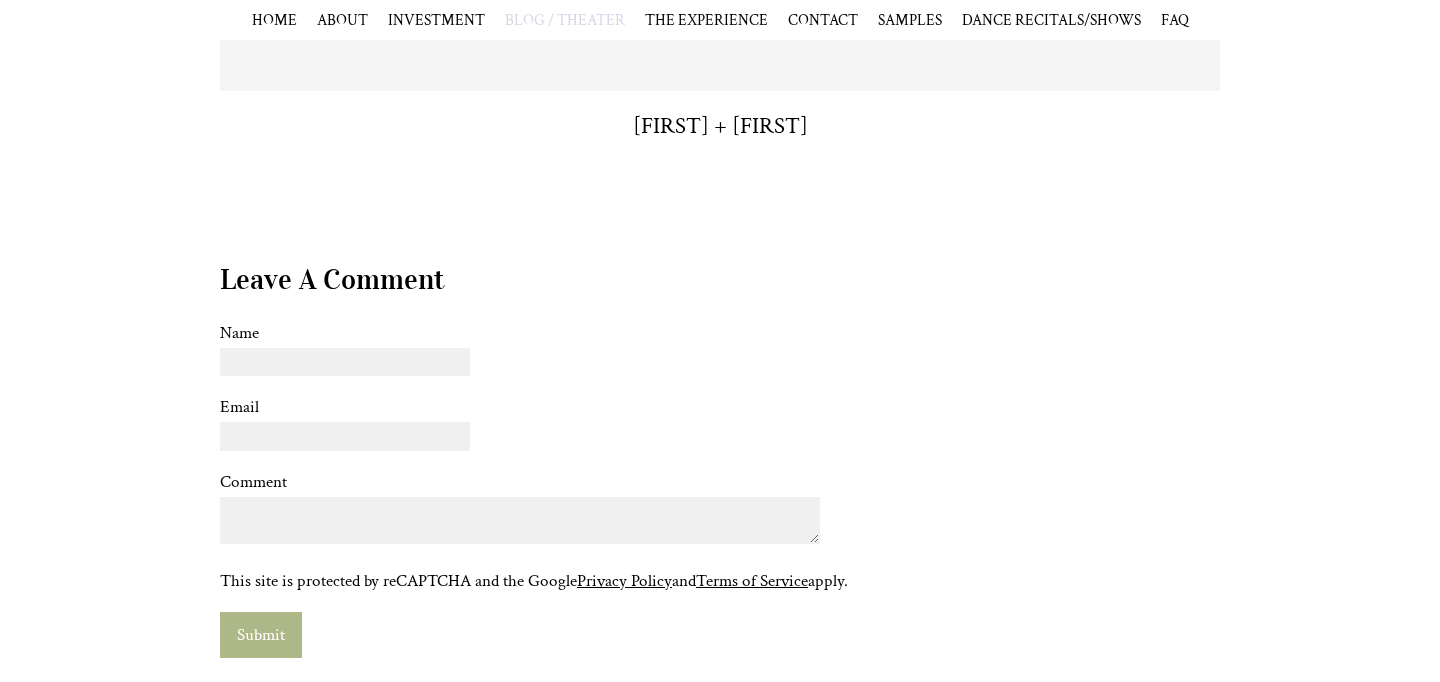 scroll, scrollTop: 0, scrollLeft: 0, axis: both 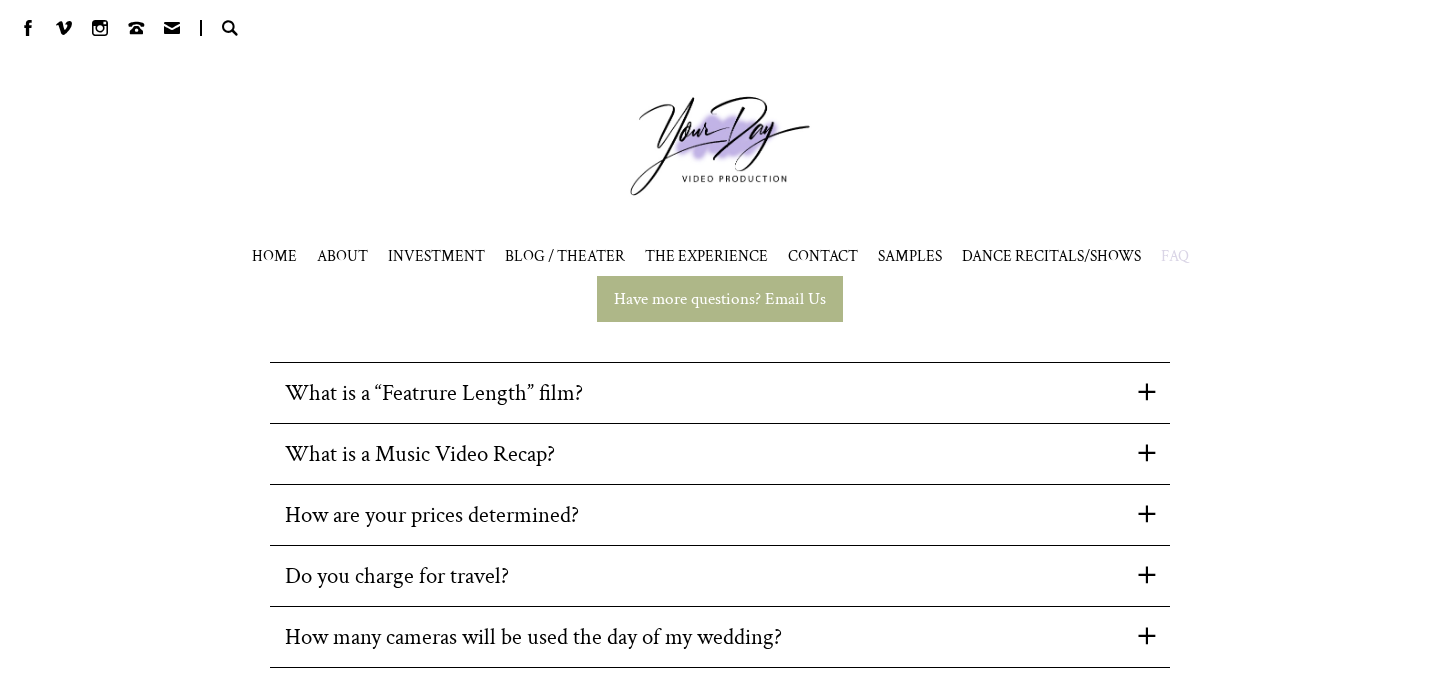 click on "What is a “Featrure Length” film?" at bounding box center (704, 393) 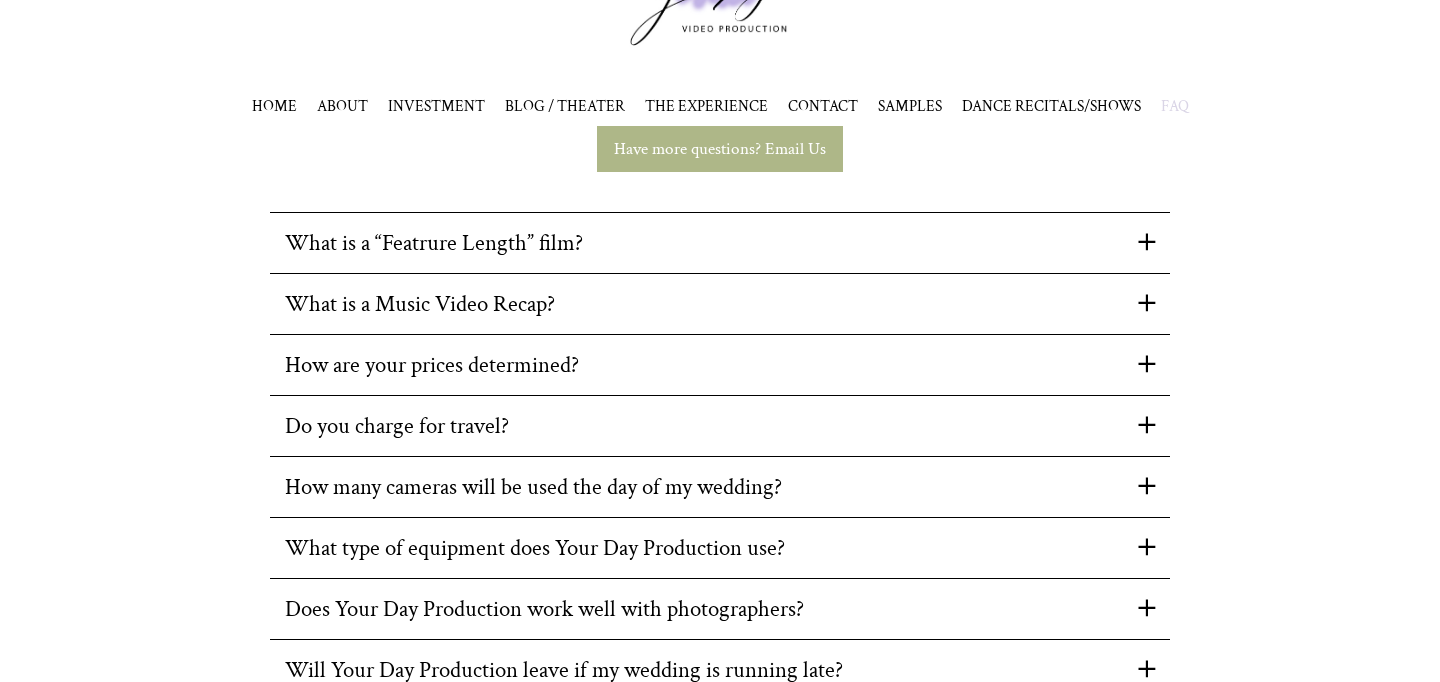 scroll, scrollTop: 164, scrollLeft: 0, axis: vertical 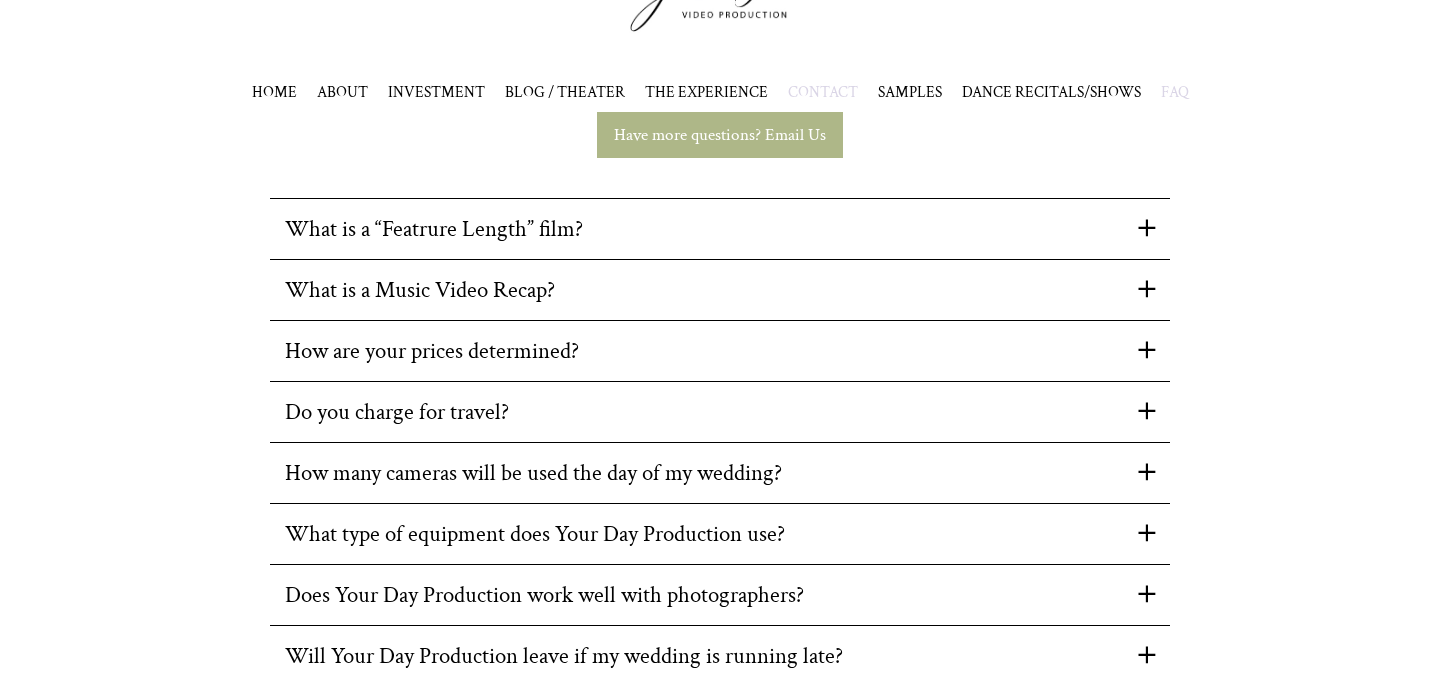 click on "CONTACT" at bounding box center (823, 92) 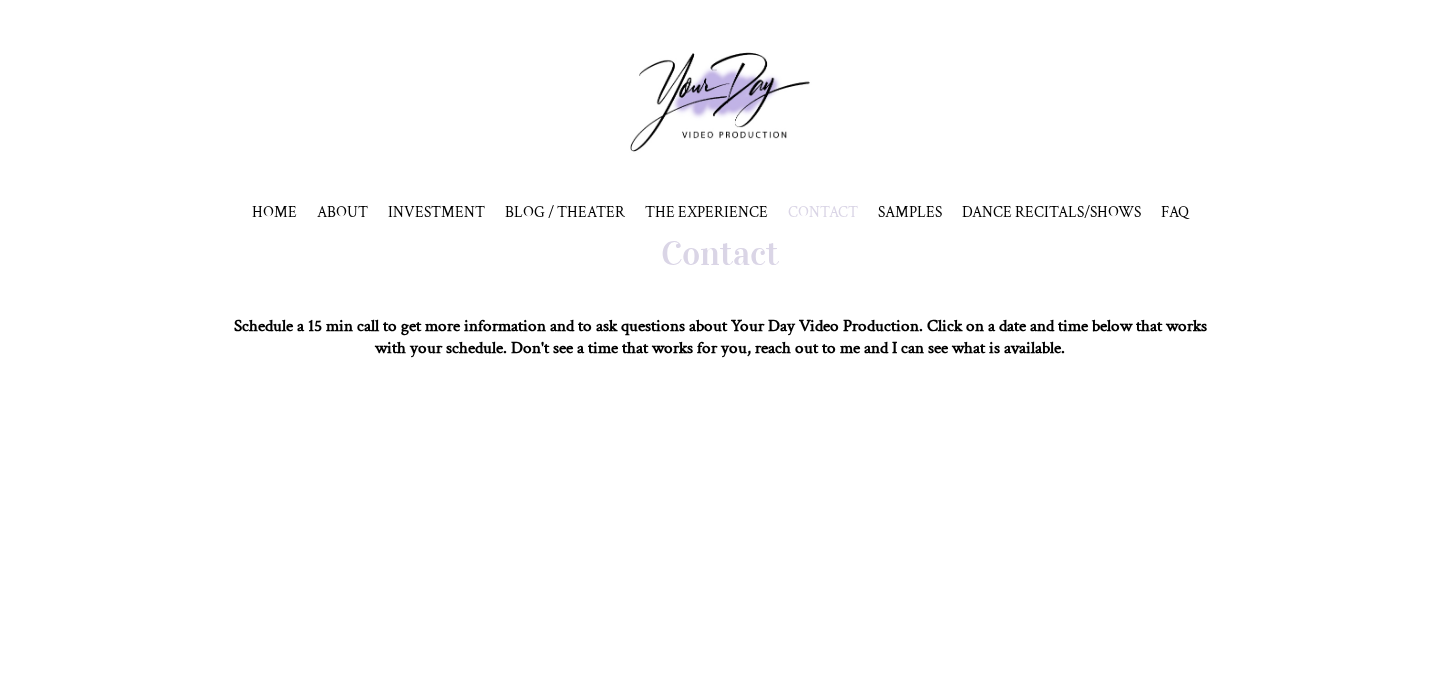 scroll, scrollTop: 38, scrollLeft: 0, axis: vertical 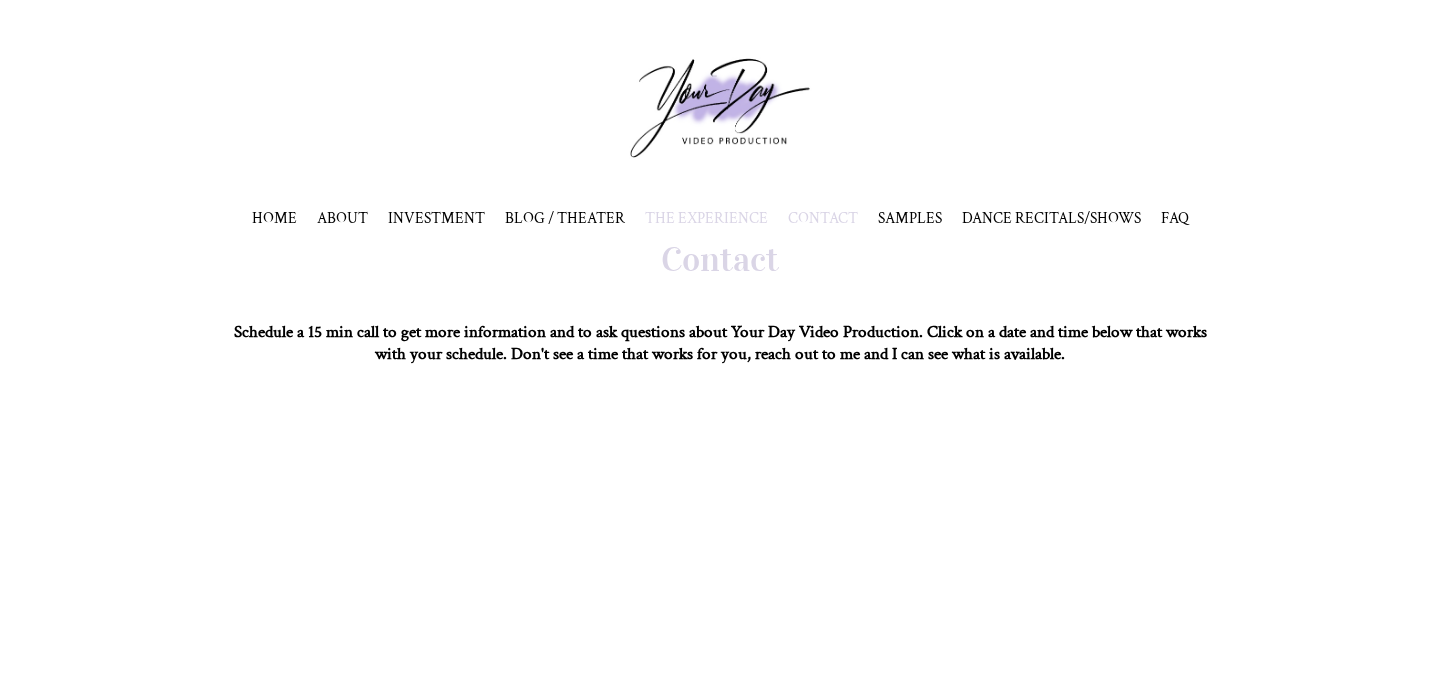 click on "THE EXPERIENCE" at bounding box center (706, 218) 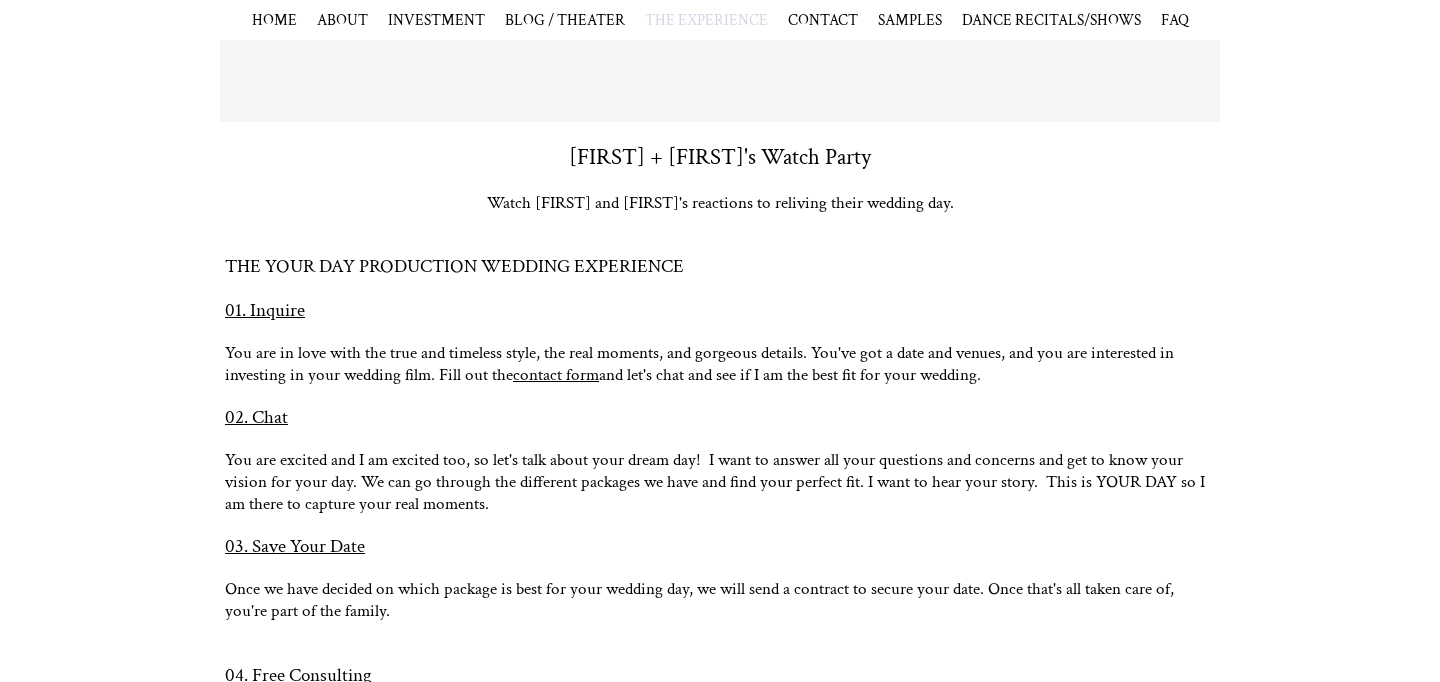 scroll, scrollTop: 1007, scrollLeft: 0, axis: vertical 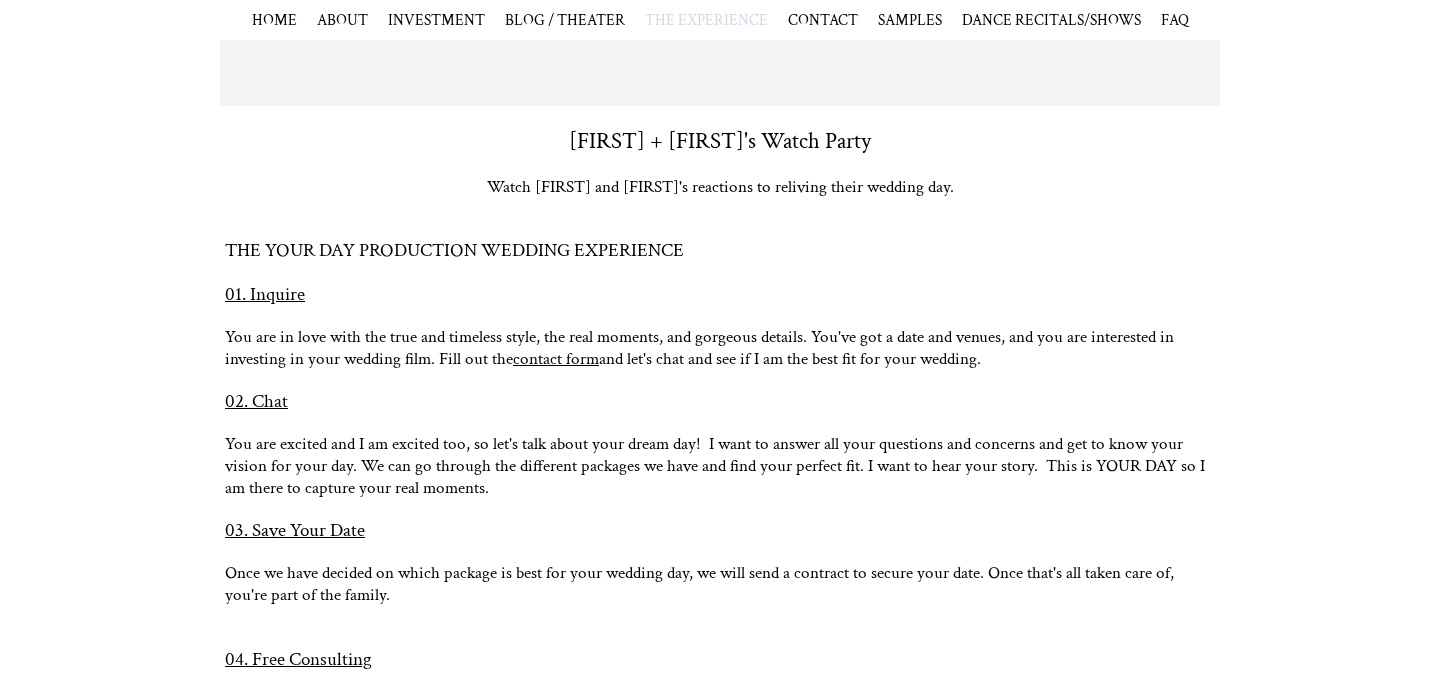 click on "contact form" at bounding box center (556, 359) 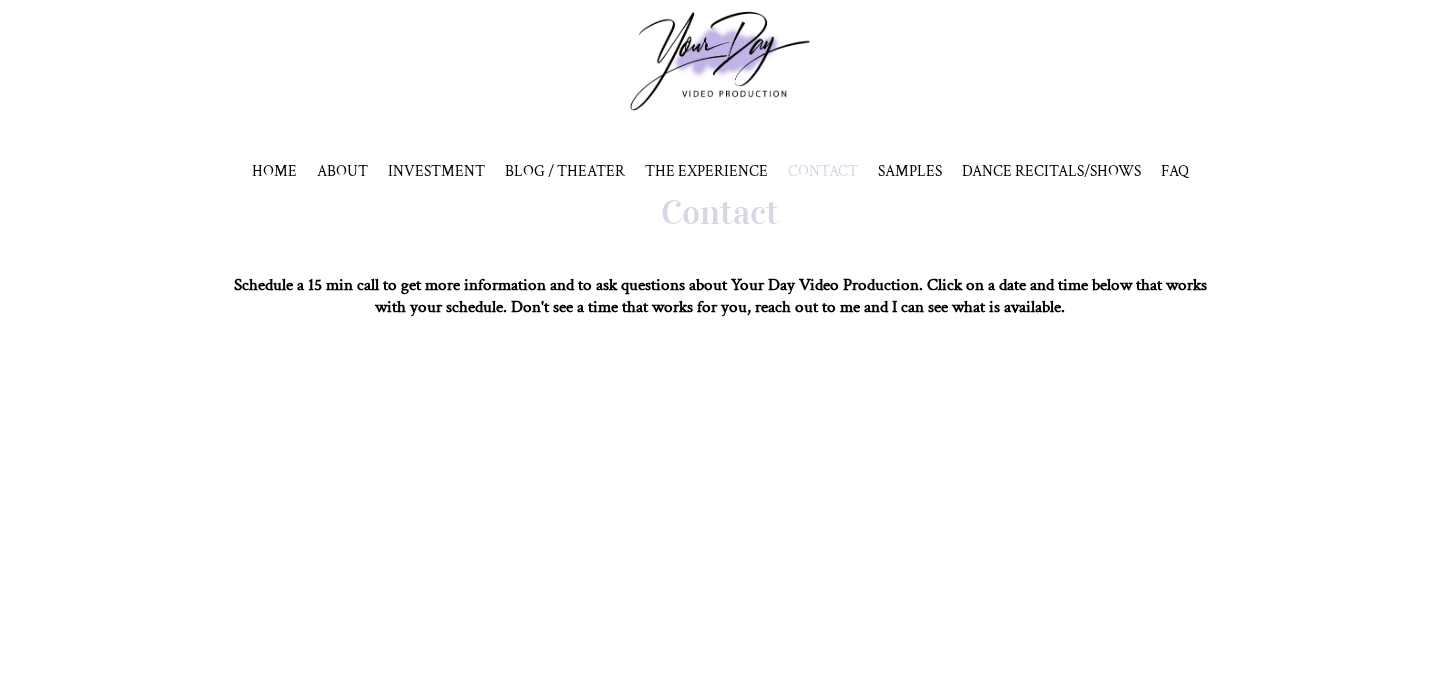 scroll, scrollTop: 0, scrollLeft: 0, axis: both 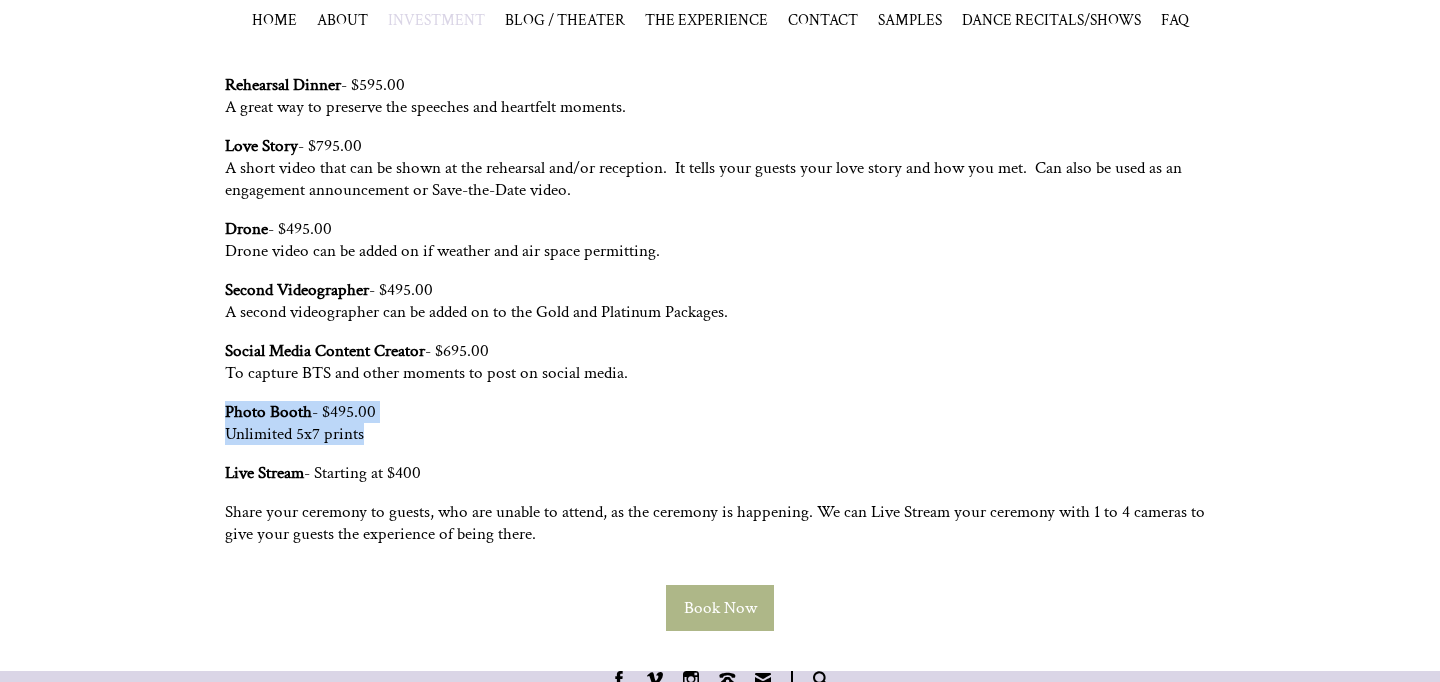 drag, startPoint x: 403, startPoint y: 433, endPoint x: 194, endPoint y: 414, distance: 209.86186 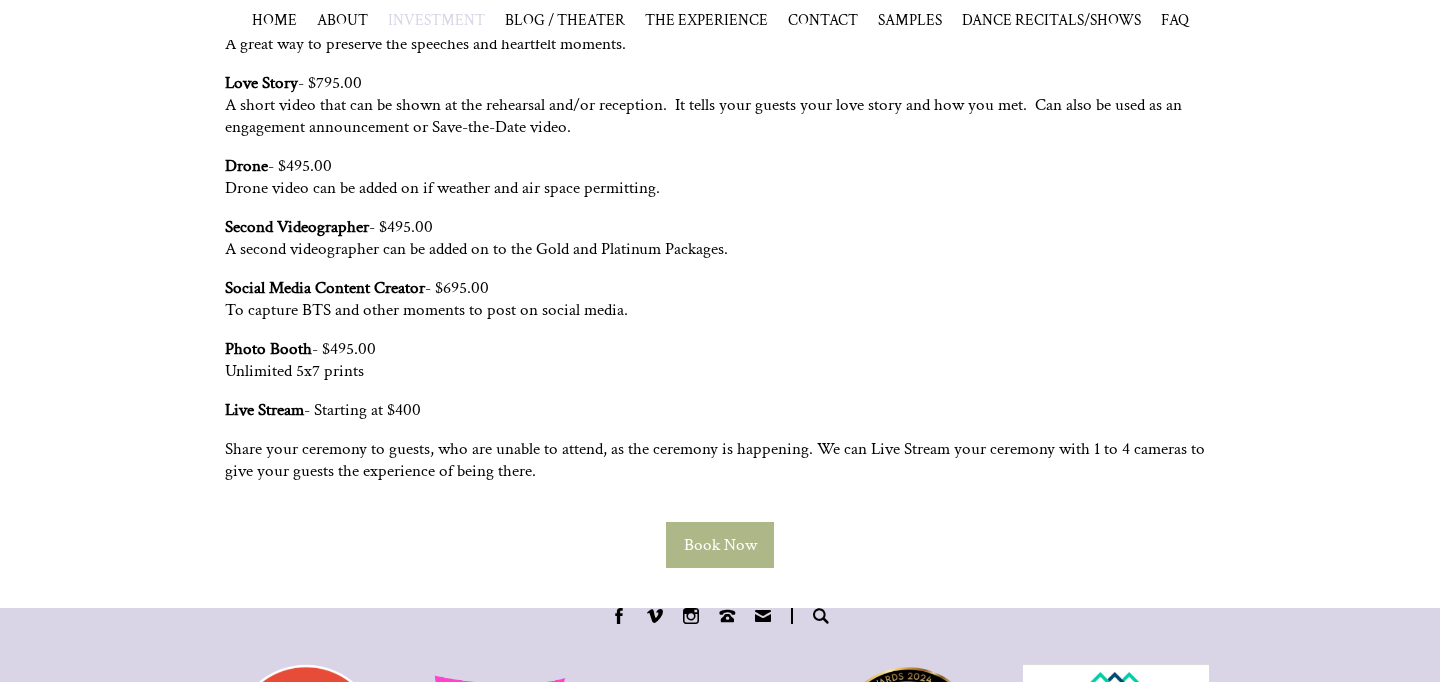 scroll, scrollTop: 1741, scrollLeft: 0, axis: vertical 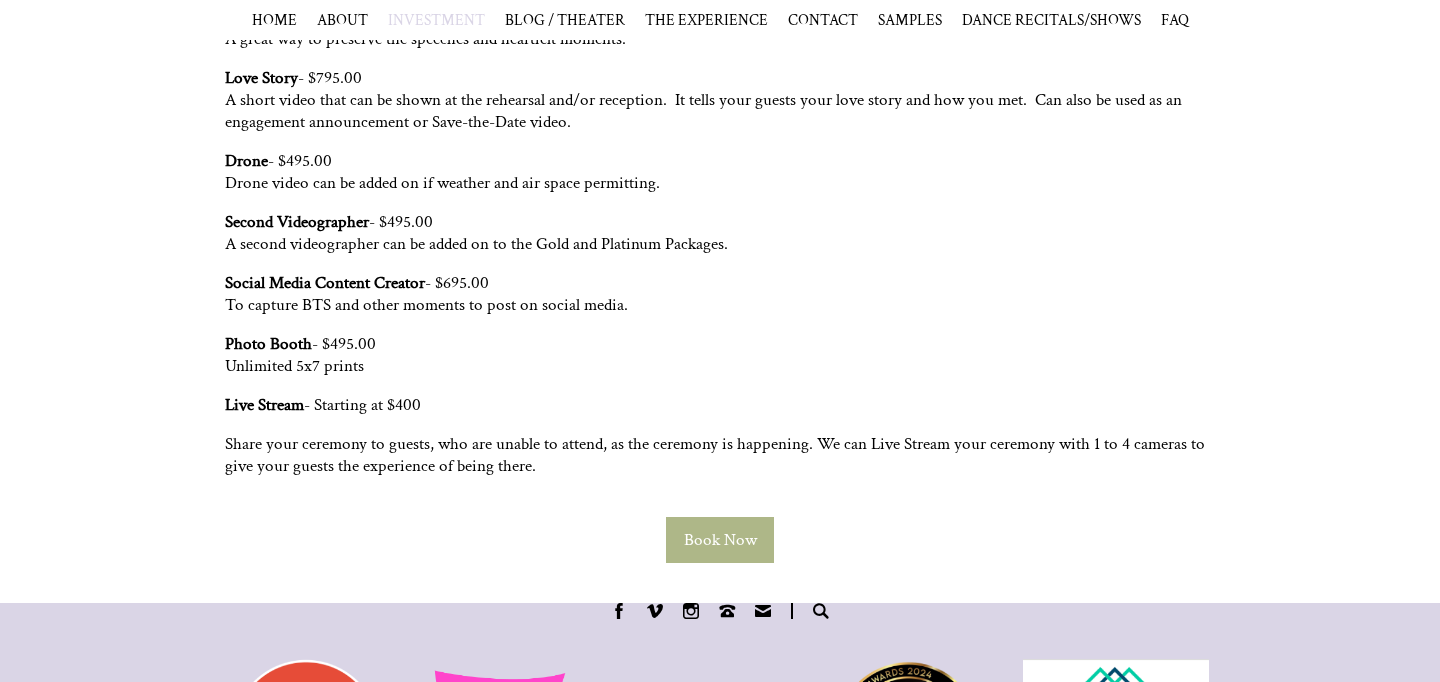 drag, startPoint x: 453, startPoint y: 409, endPoint x: 188, endPoint y: 415, distance: 265.0679 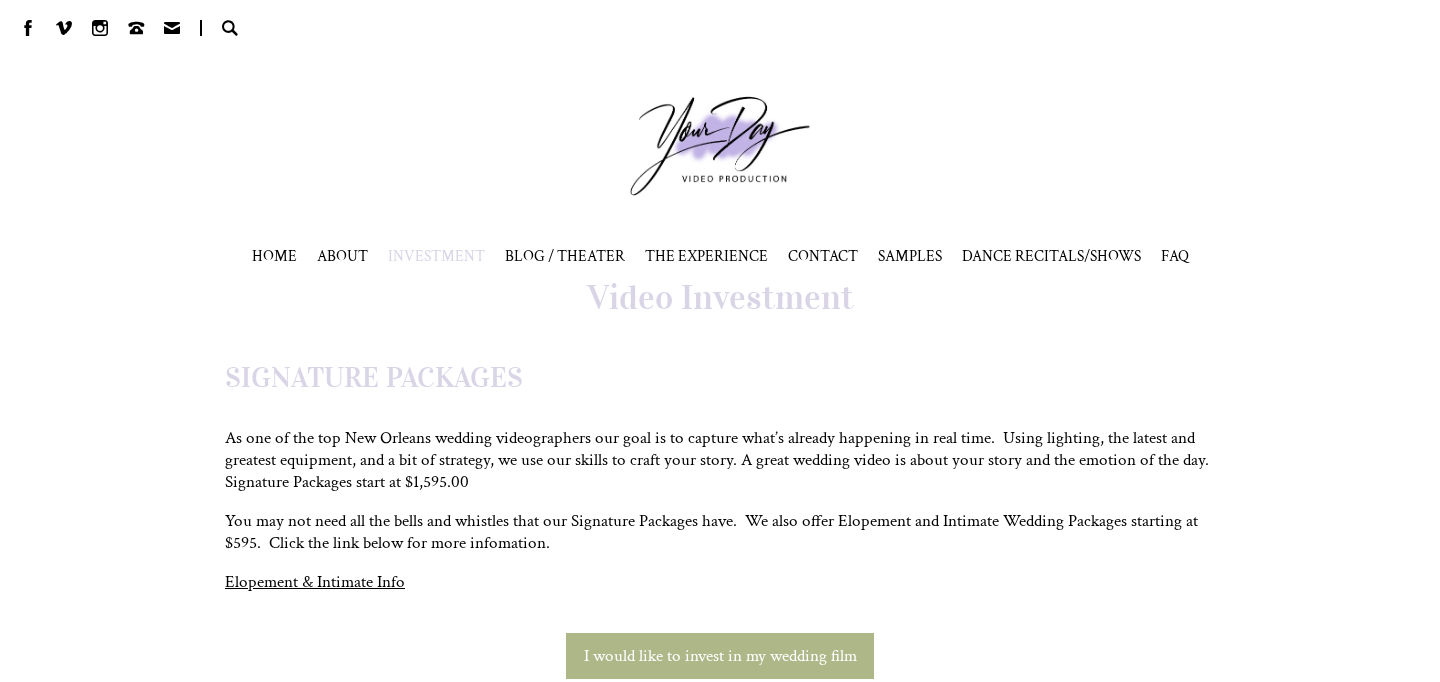 scroll, scrollTop: 0, scrollLeft: 0, axis: both 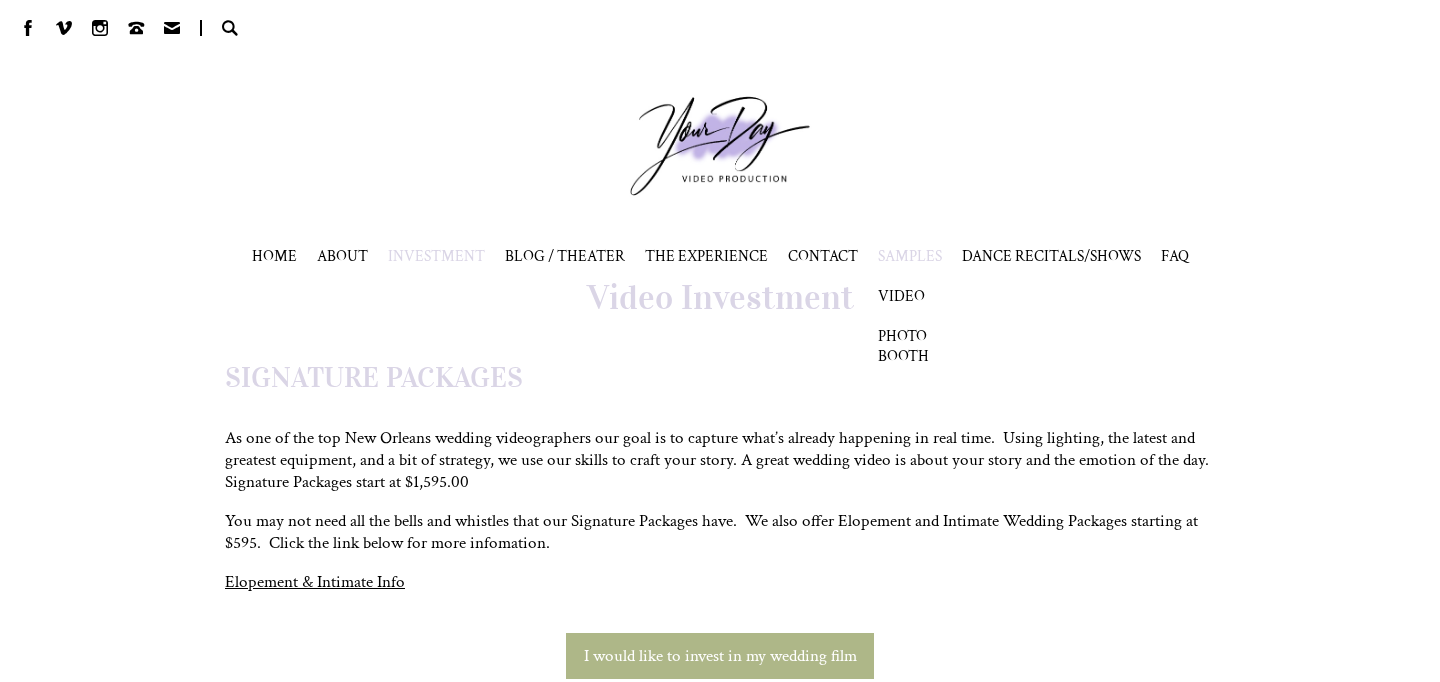 click on "SAMPLES" at bounding box center (910, 256) 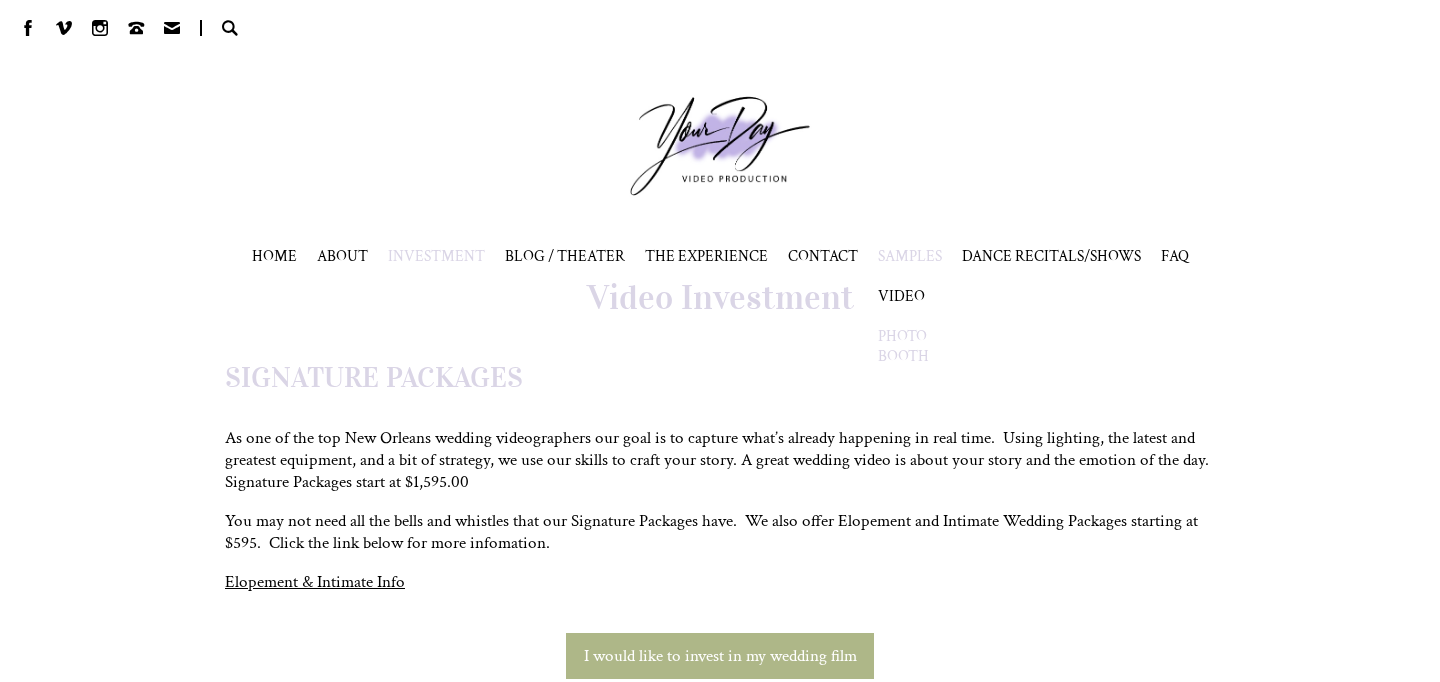 click on "PHOTO BOOTH" at bounding box center (903, 346) 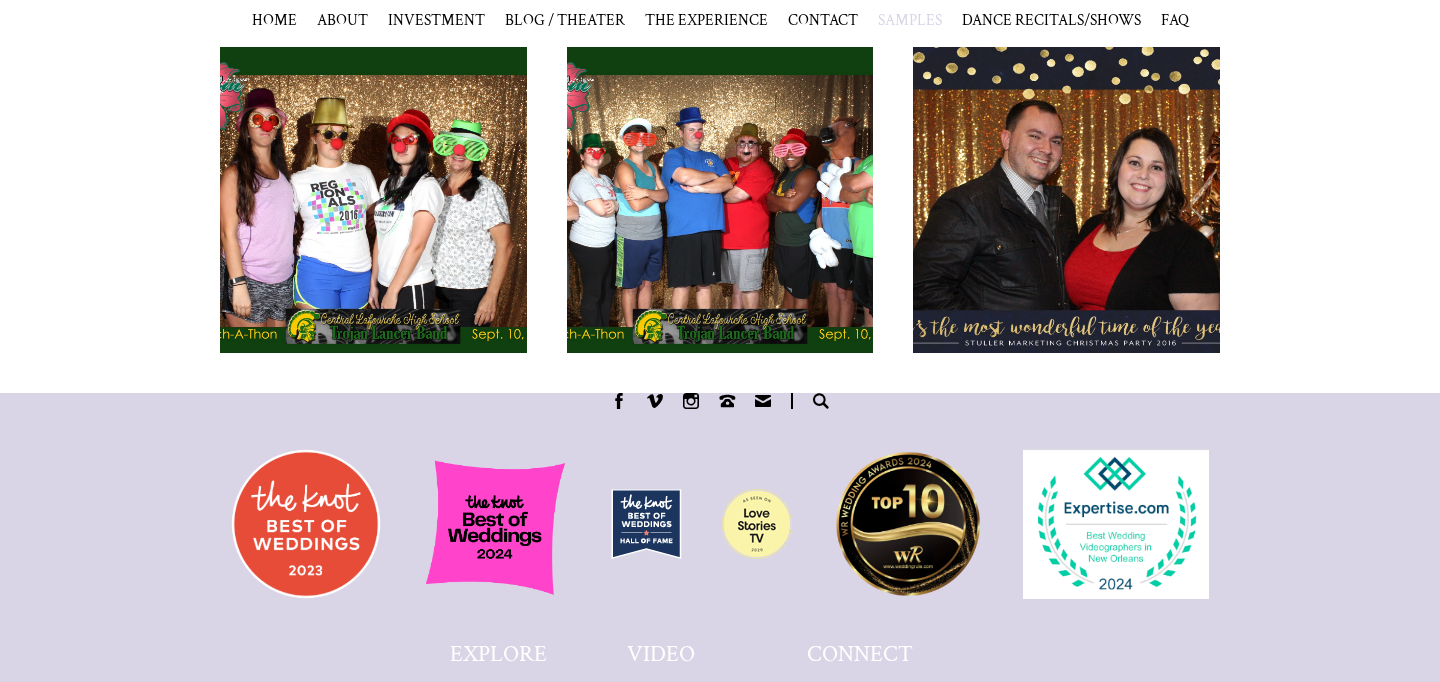 scroll, scrollTop: 0, scrollLeft: 0, axis: both 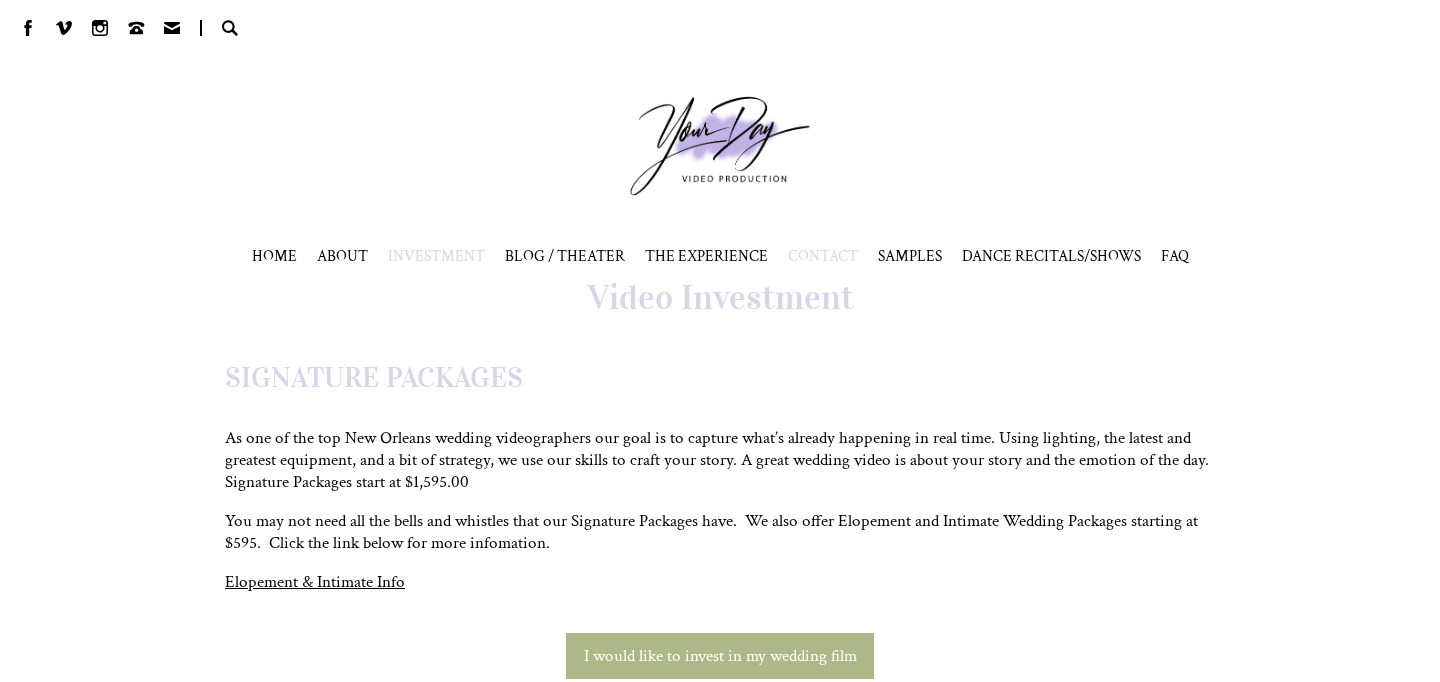 click on "CONTACT" at bounding box center (823, 256) 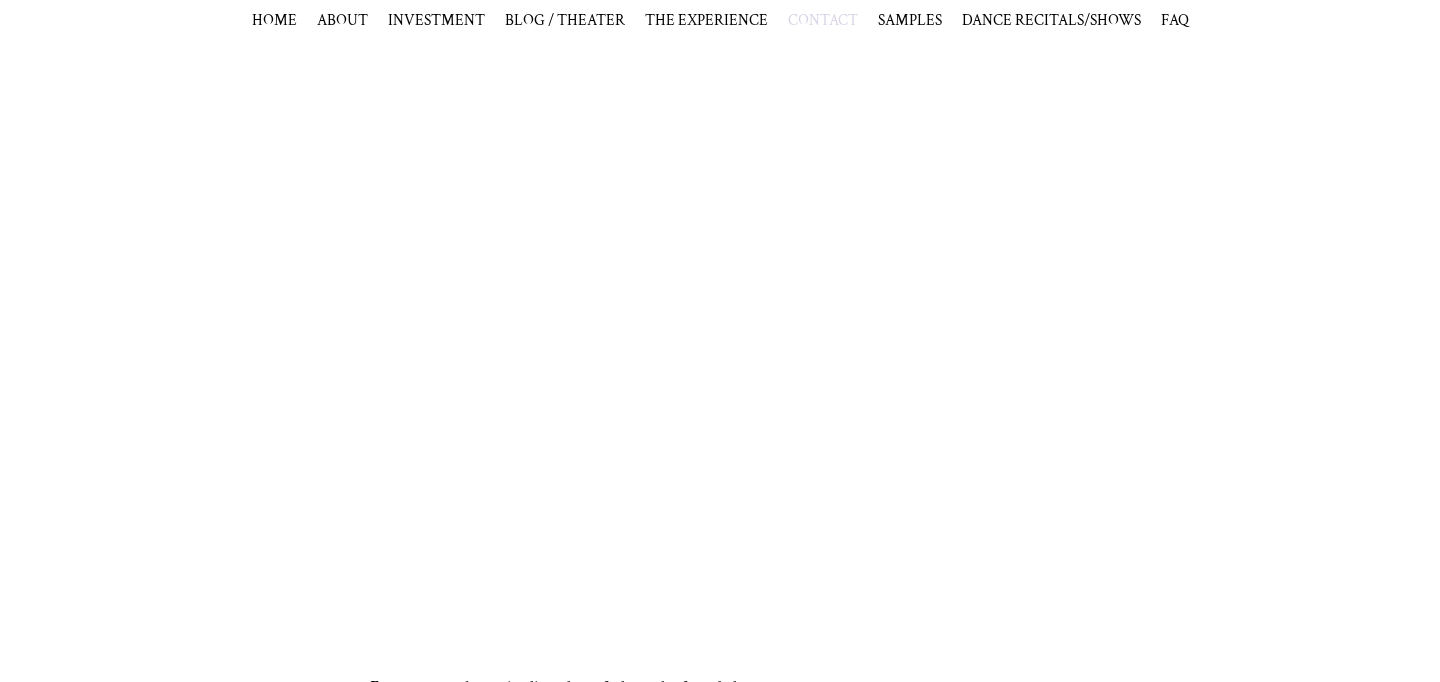 scroll, scrollTop: 487, scrollLeft: 0, axis: vertical 